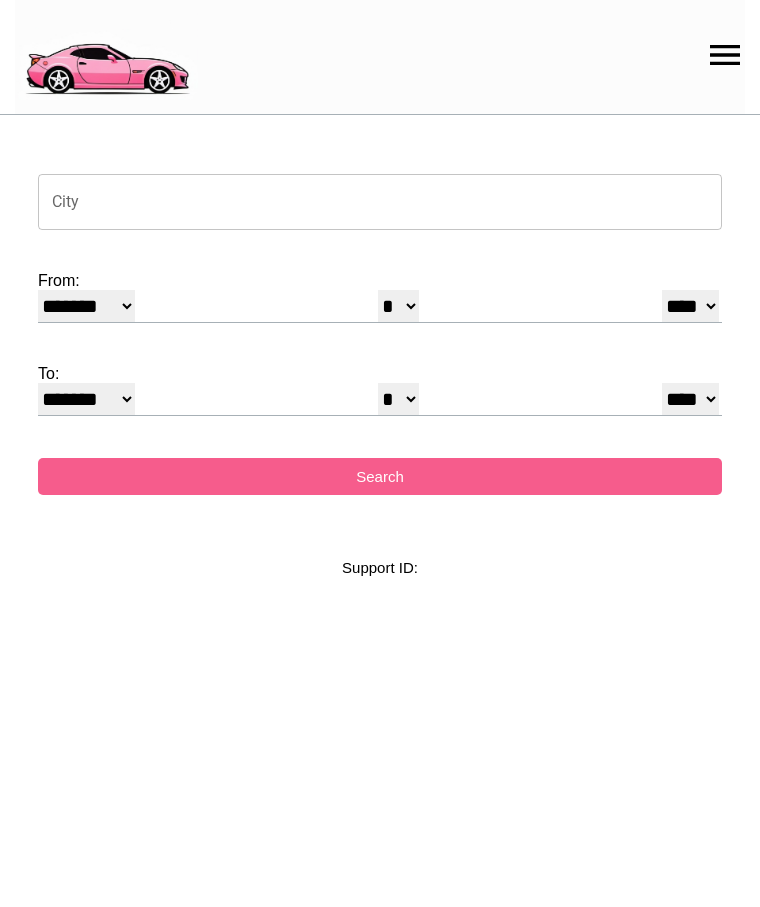 select on "*" 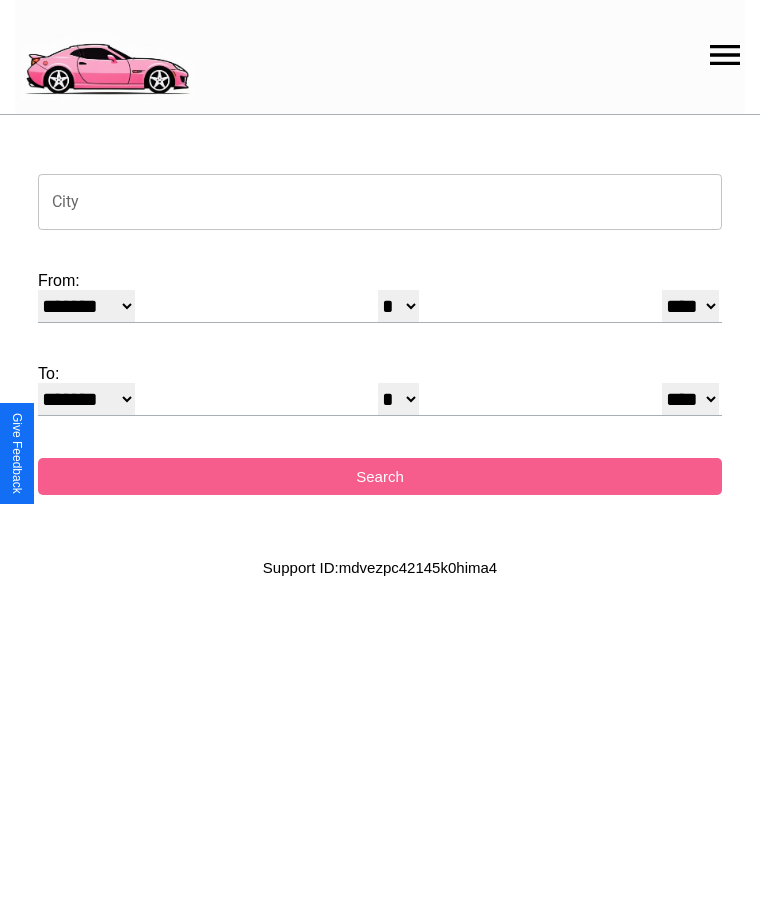 click 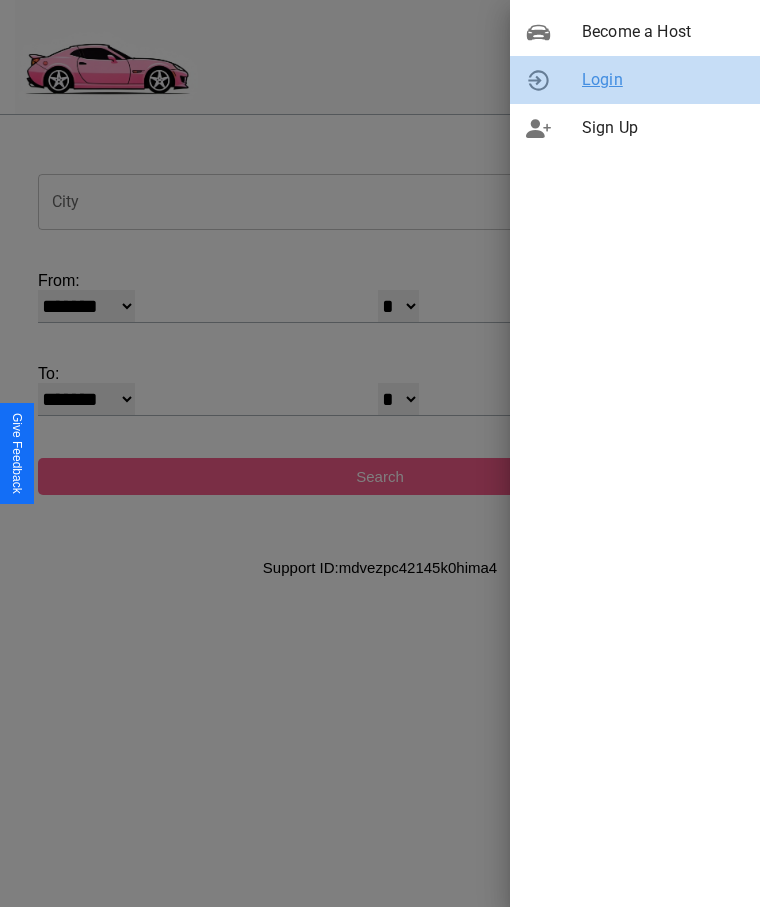 click on "Login" at bounding box center [663, 80] 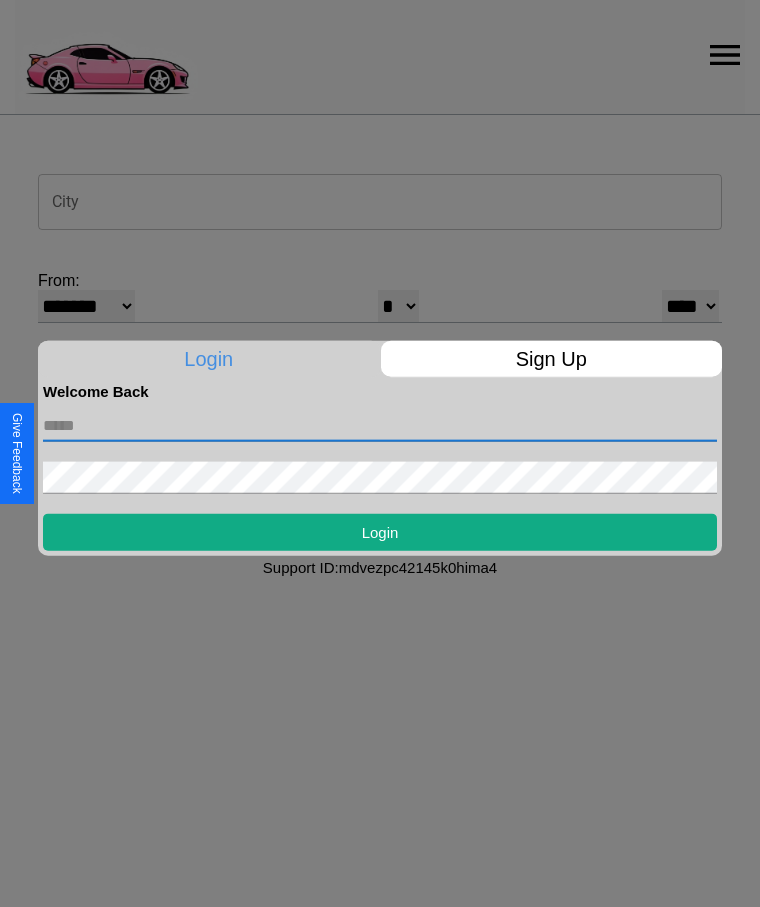click at bounding box center (380, 425) 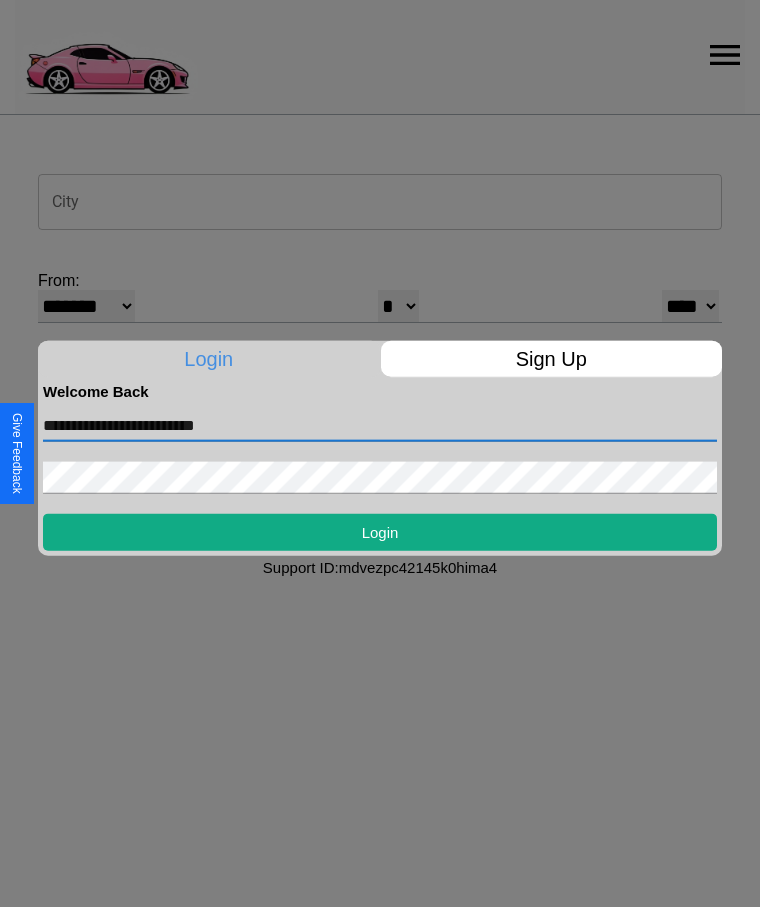 type on "**********" 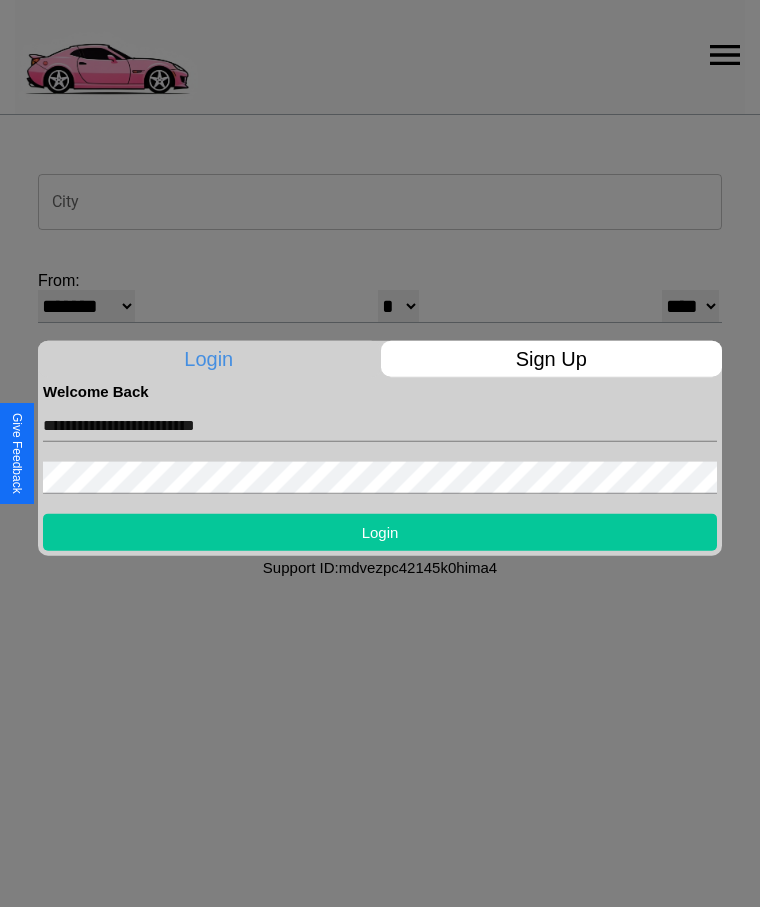 click on "Login" at bounding box center (380, 531) 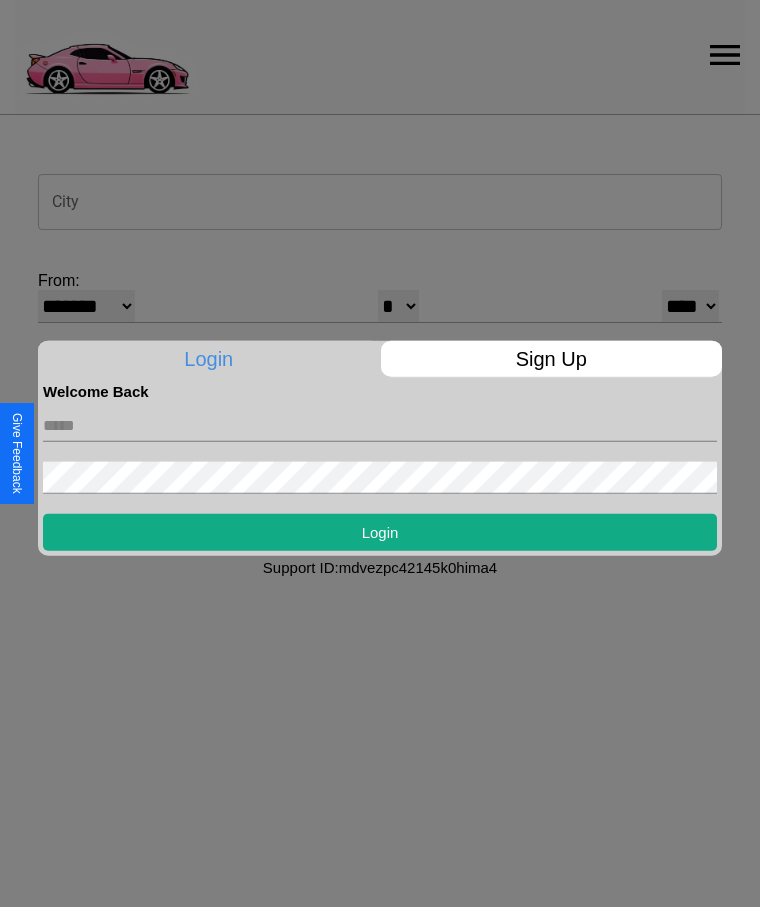 click at bounding box center [380, 453] 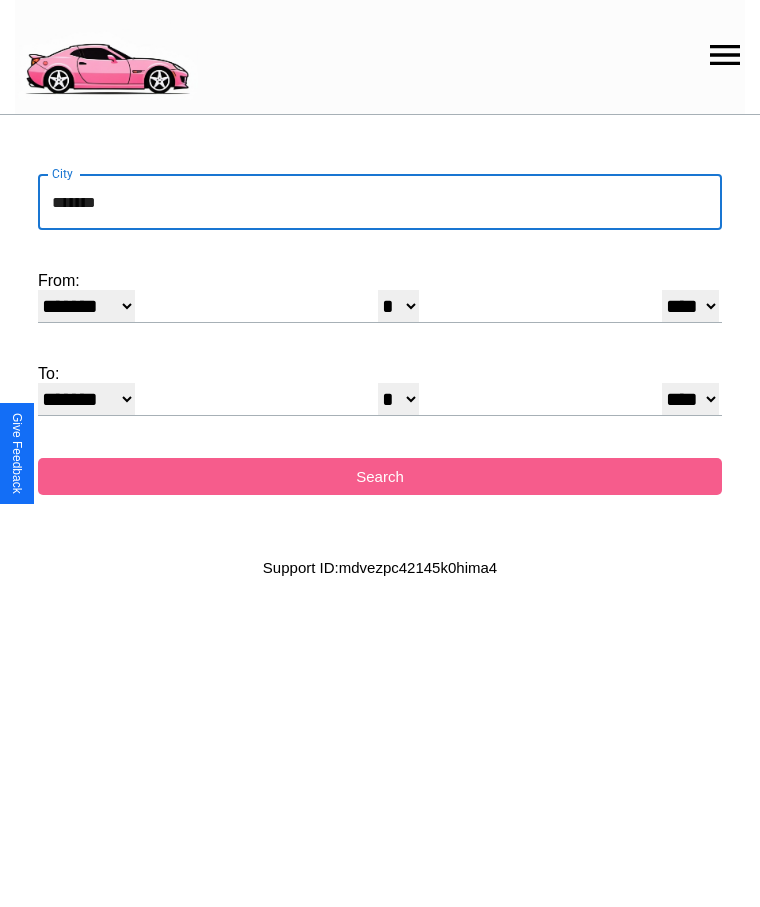 type on "*******" 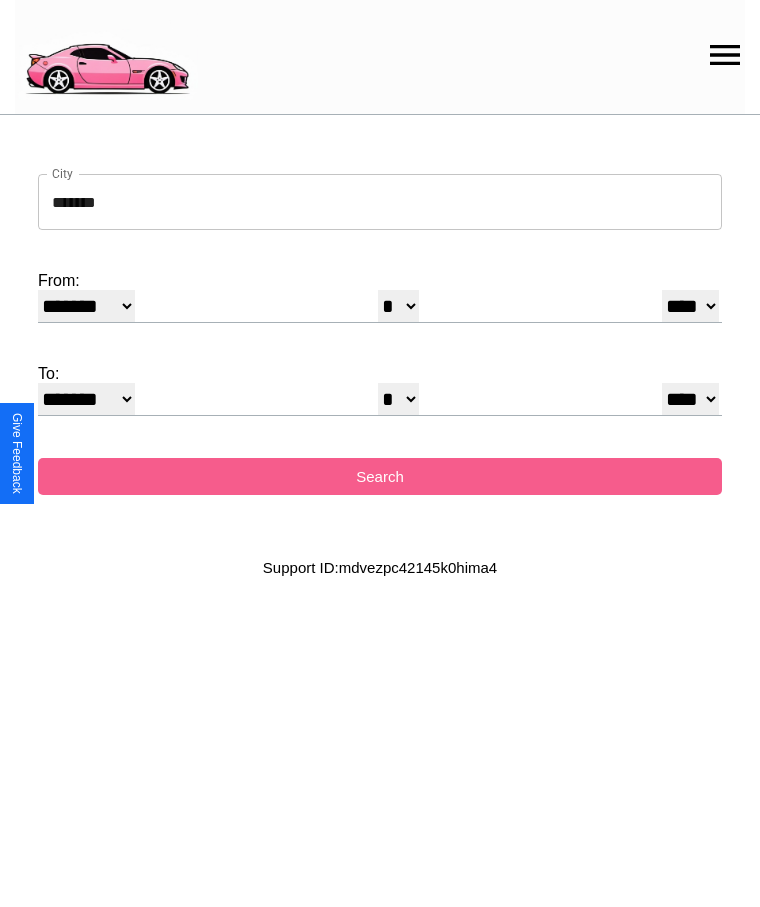 click on "******* ******** ***** ***** *** **** **** ****** ********* ******* ******** ********" at bounding box center [86, 306] 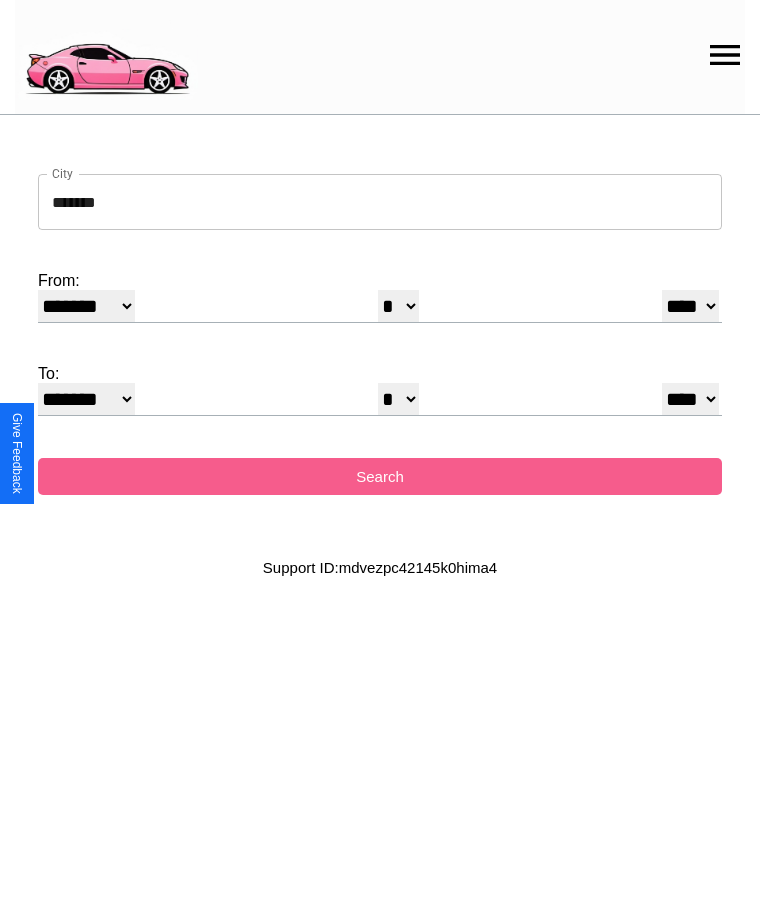 select on "**" 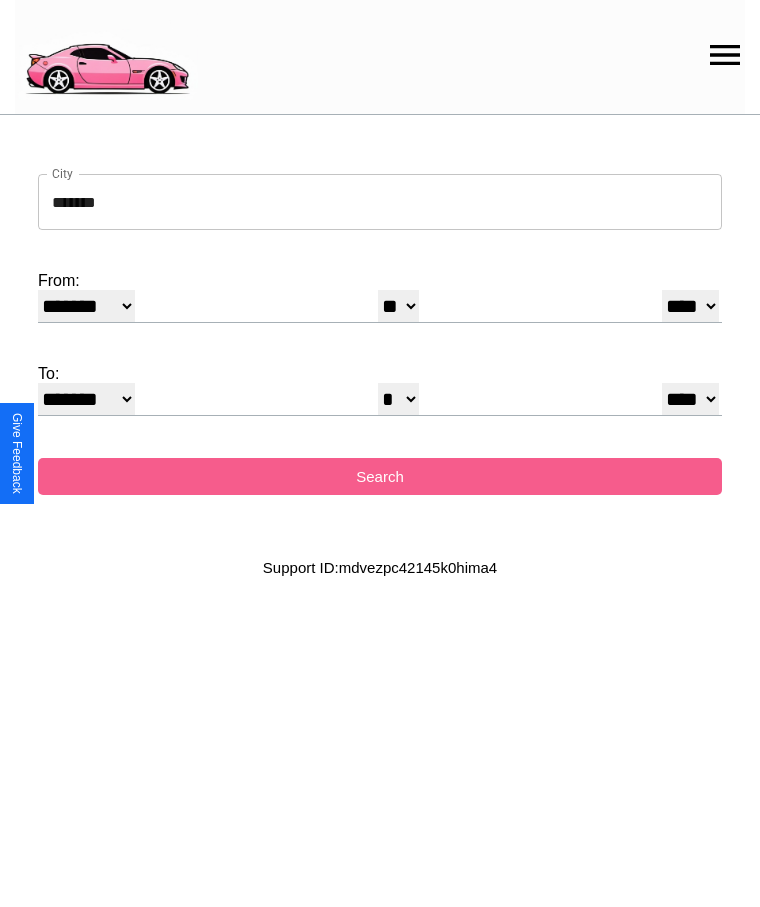 select on "**" 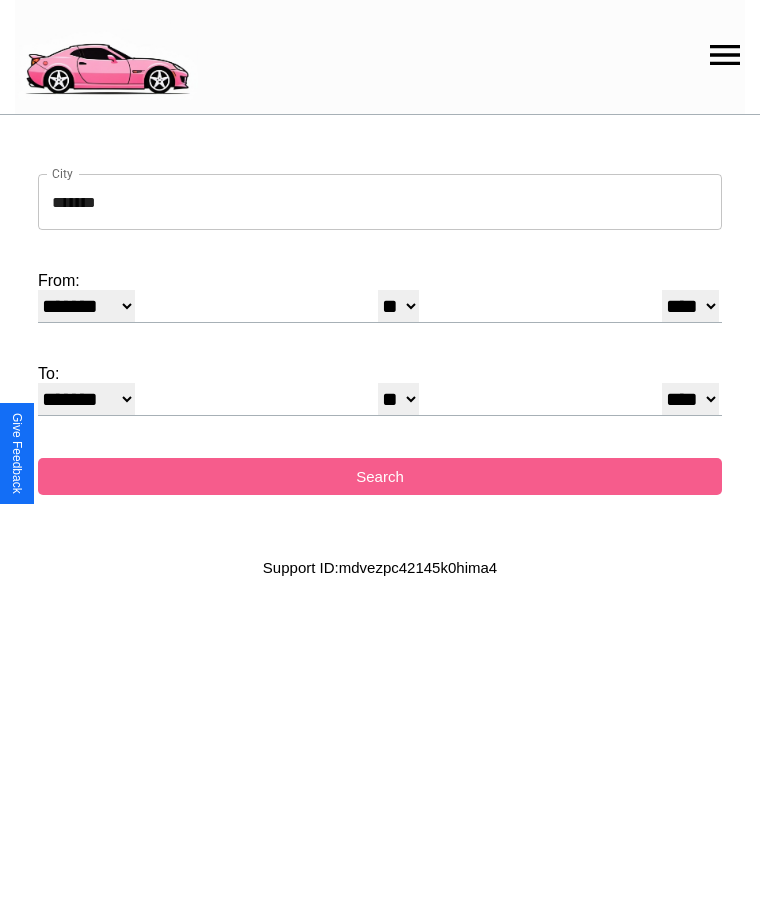 click on "******* ******** ***** ***** *** **** **** ****** ********* ******* ******** ********" at bounding box center [86, 399] 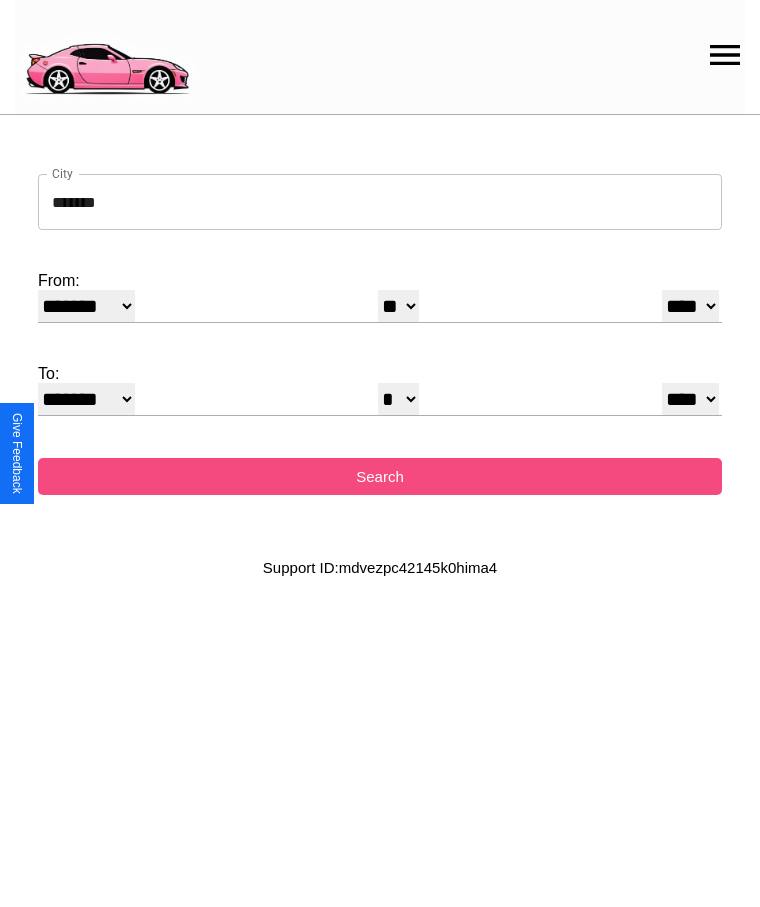 click on "Search" at bounding box center [380, 476] 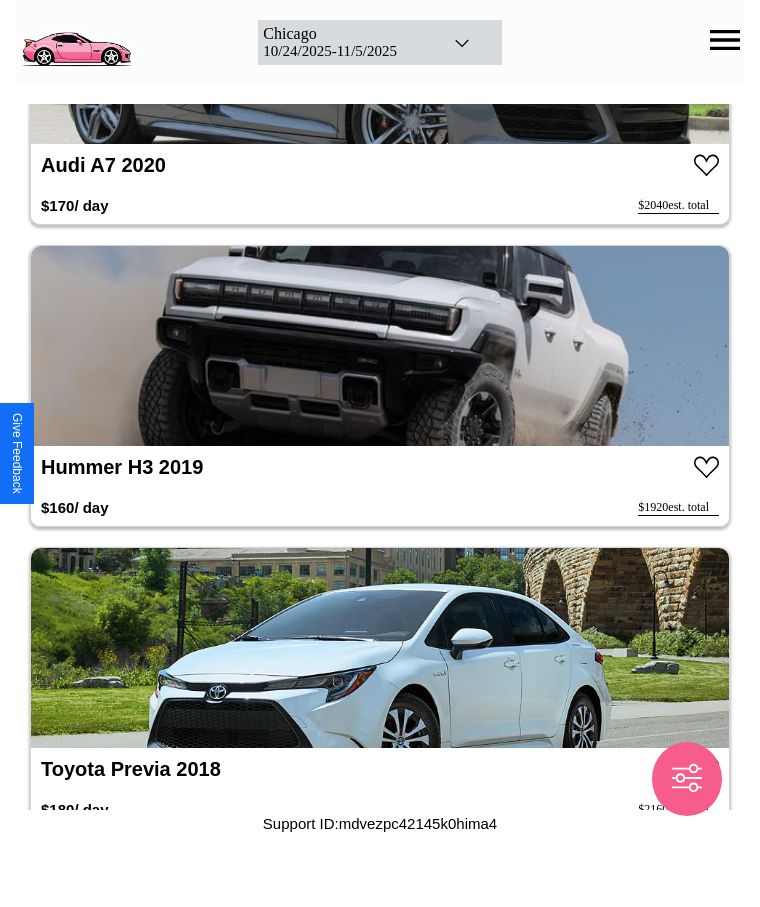 scroll, scrollTop: 3140, scrollLeft: 0, axis: vertical 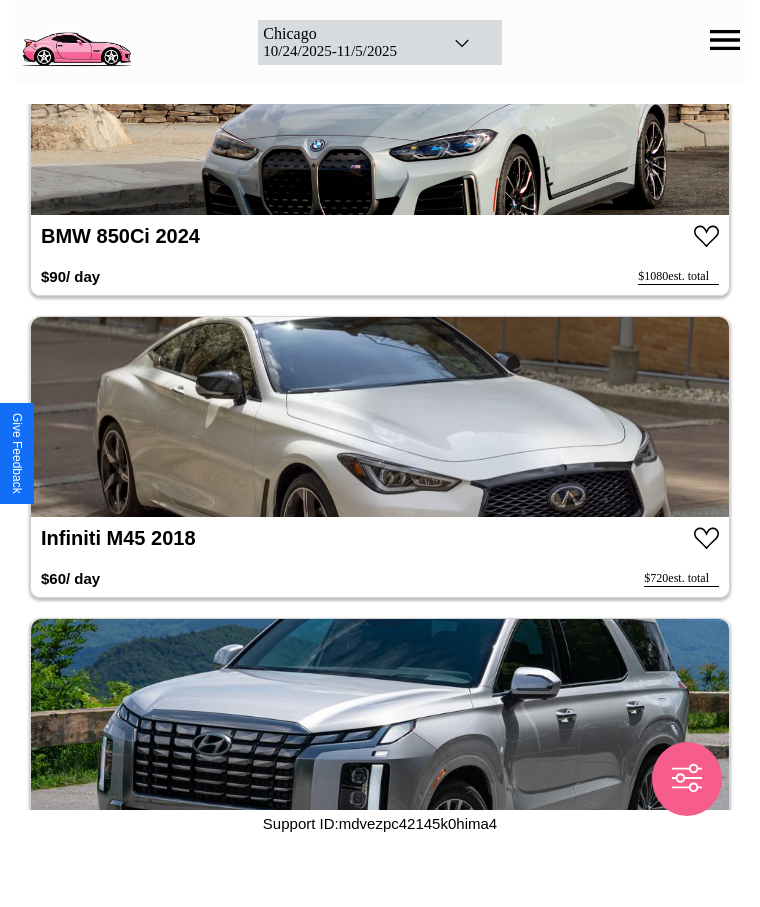 click at bounding box center [380, 417] 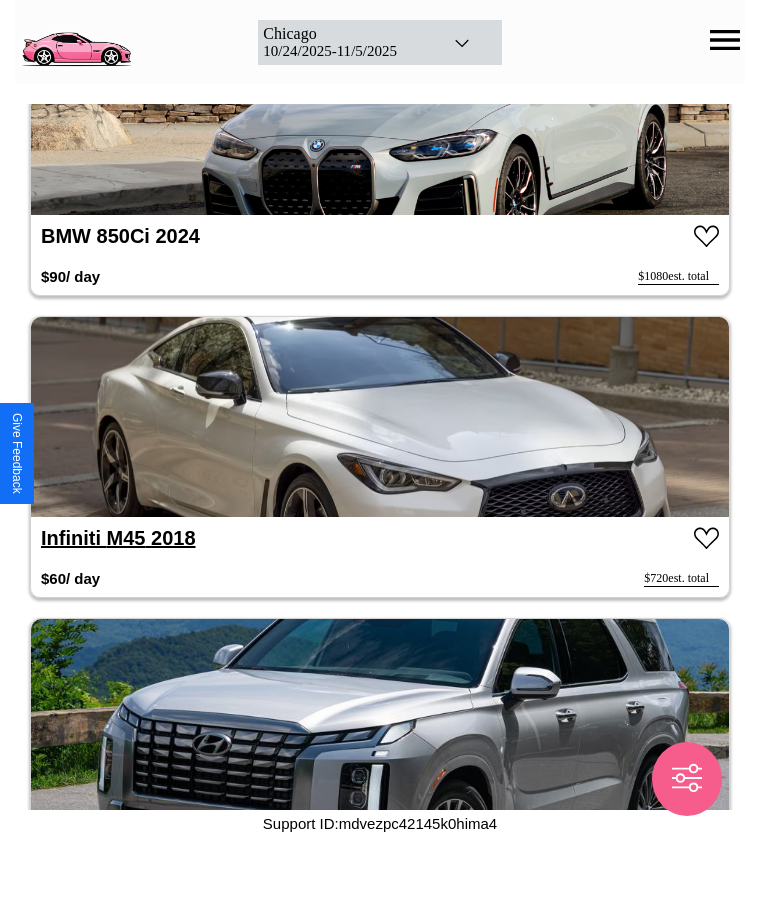 click on "Infiniti   M45   2018" at bounding box center (118, 538) 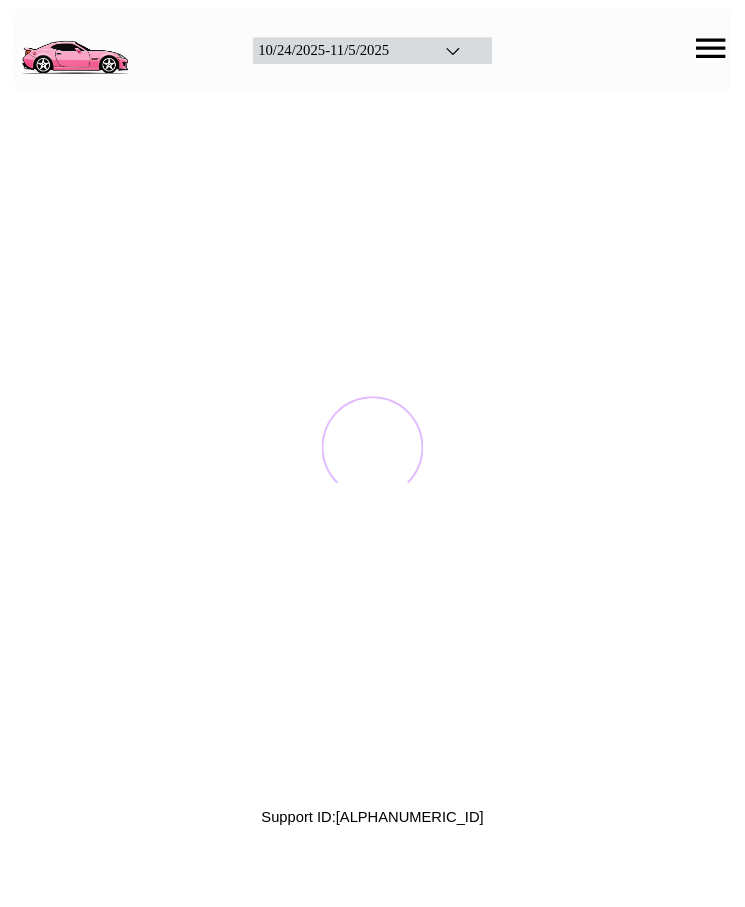 scroll, scrollTop: 0, scrollLeft: 0, axis: both 